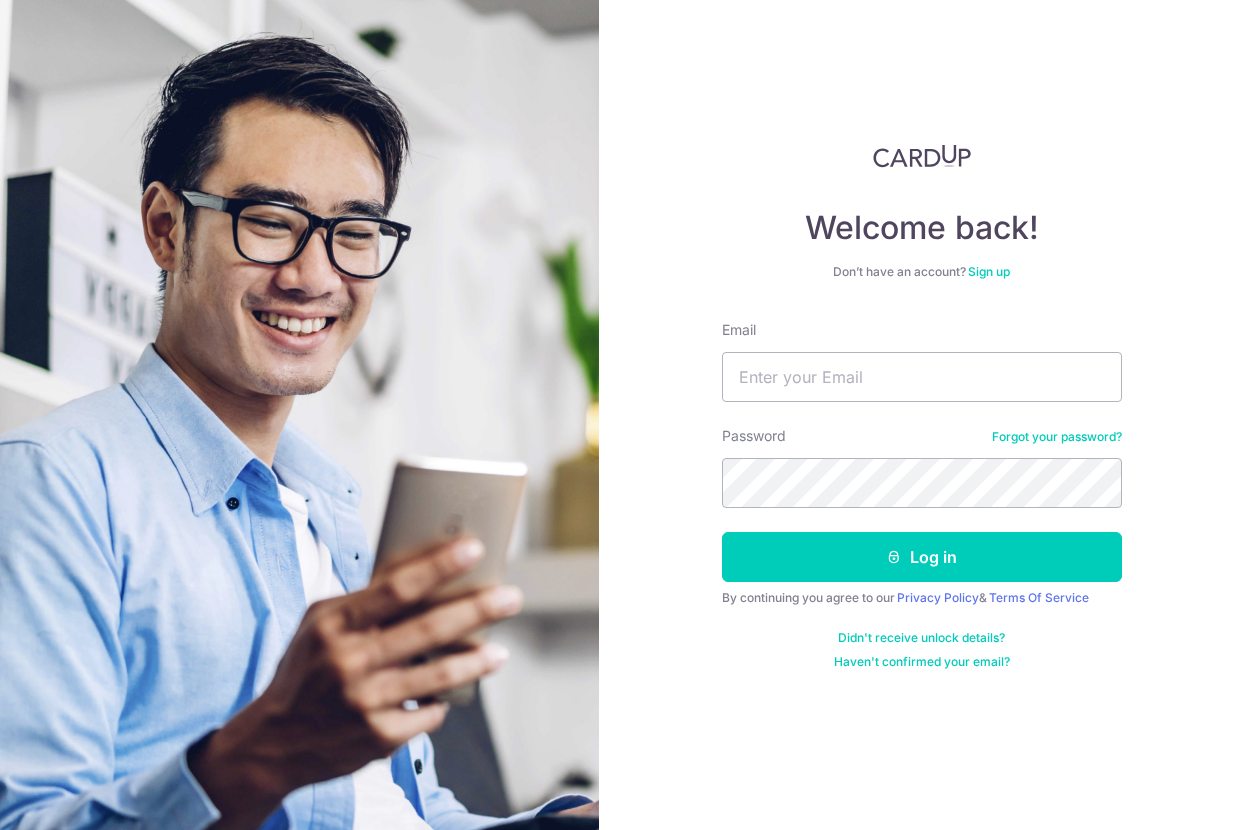 scroll, scrollTop: 0, scrollLeft: 0, axis: both 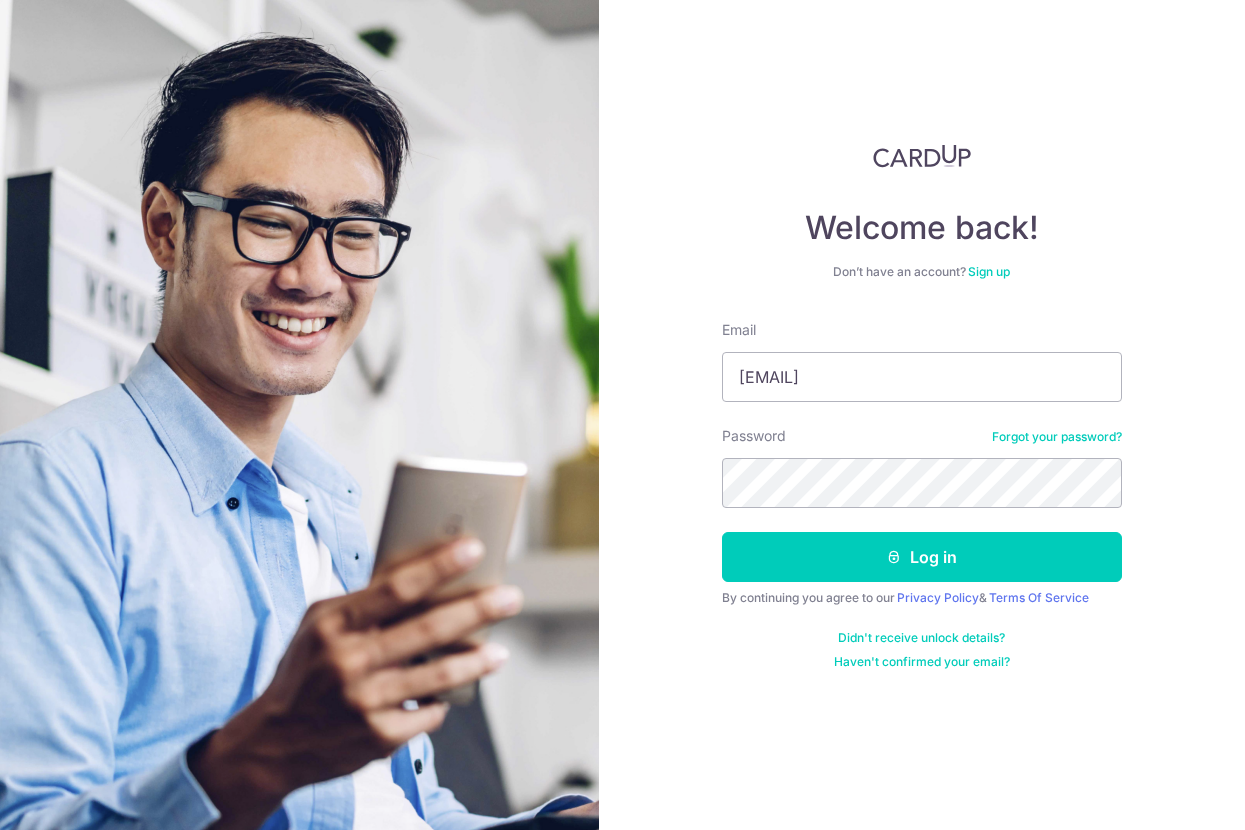 click on "Email
coolwave_albert@yahoo.com.sg
Password
Forgot your password?
Log in
By continuing you agree to our
Privacy Policy
&  Terms Of Service
Didn't receive unlock details?
Haven't confirmed your email?" at bounding box center (922, 495) 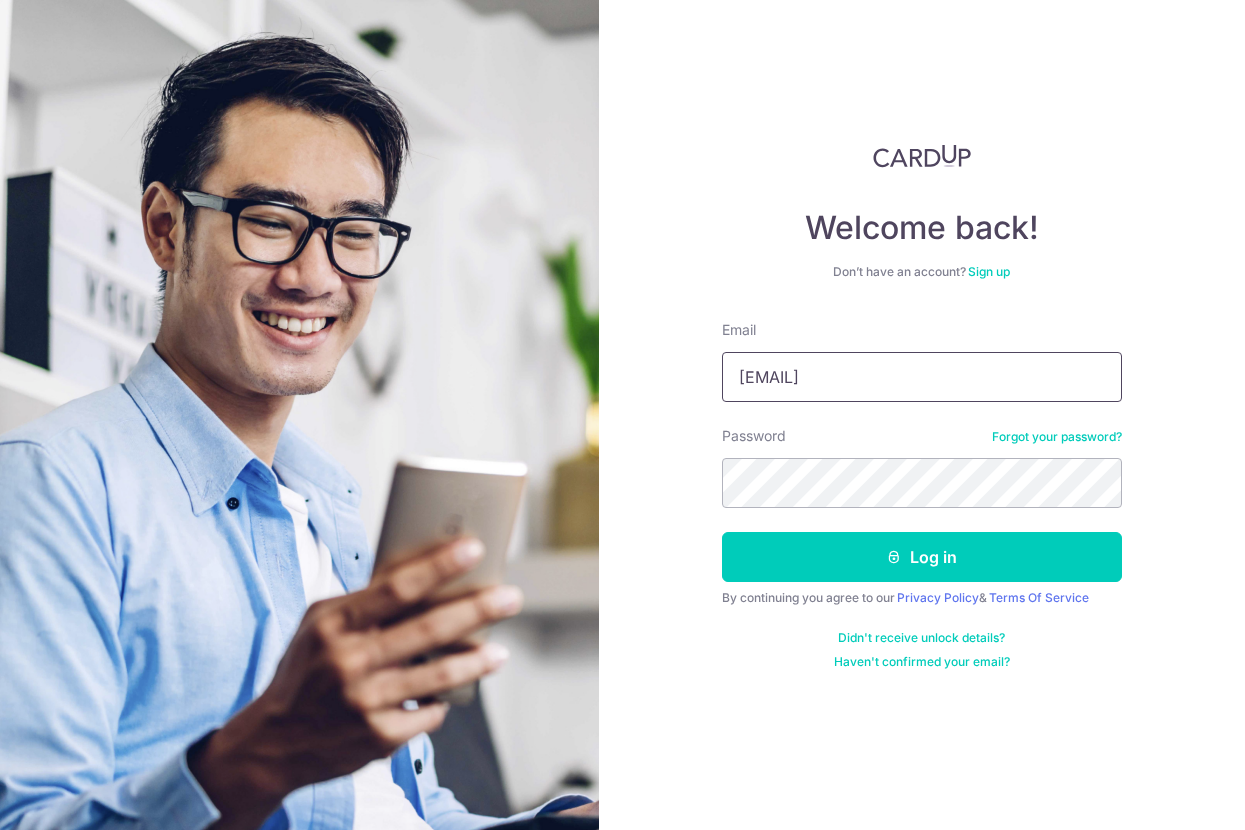 click on "coolwave_albert@yahoo.com.sg" at bounding box center [922, 377] 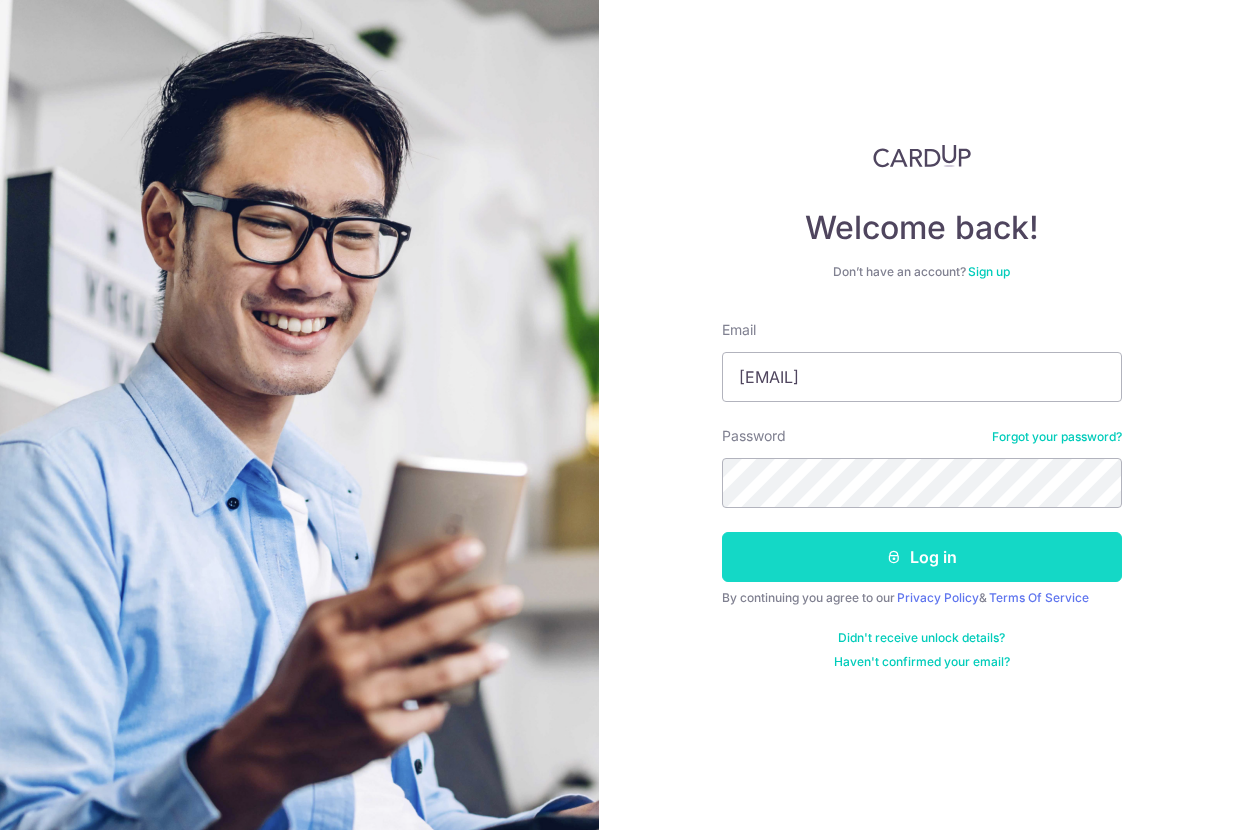 click on "Log in" at bounding box center (922, 557) 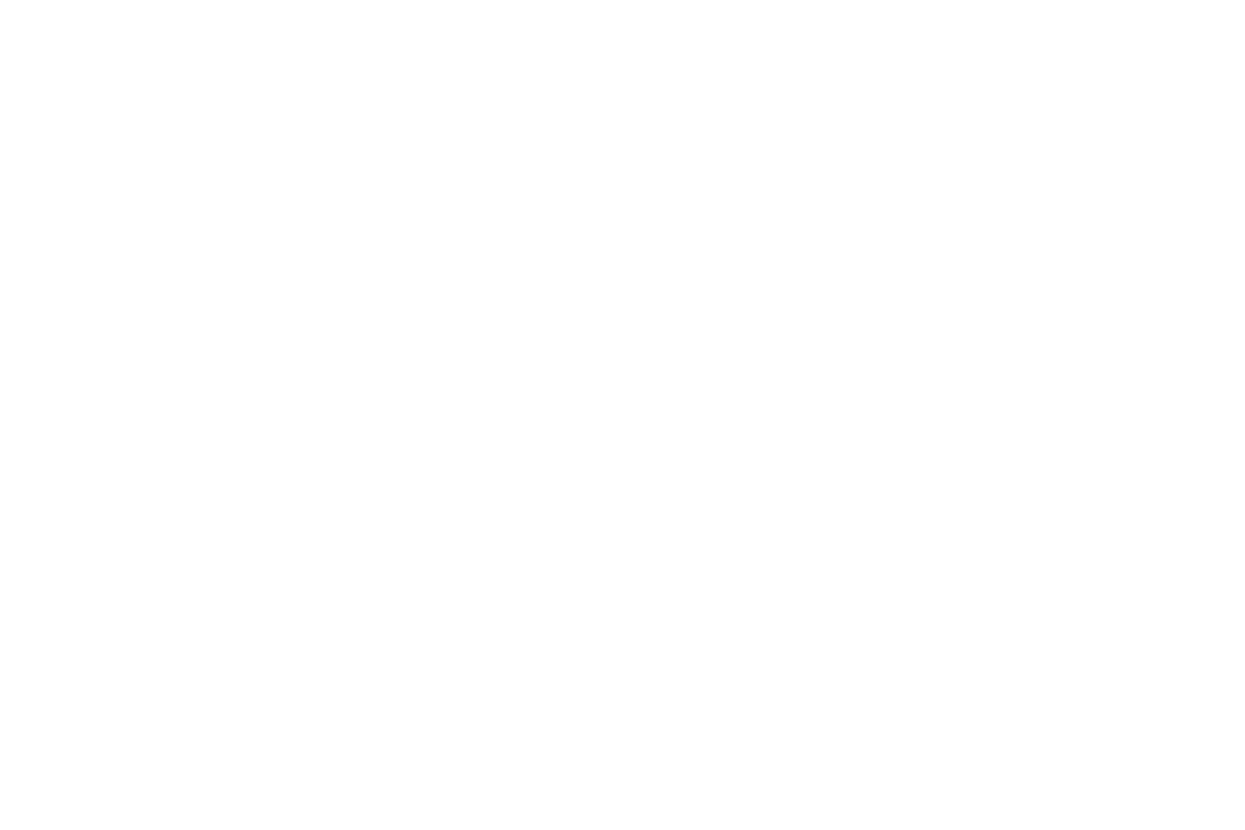 scroll, scrollTop: 0, scrollLeft: 0, axis: both 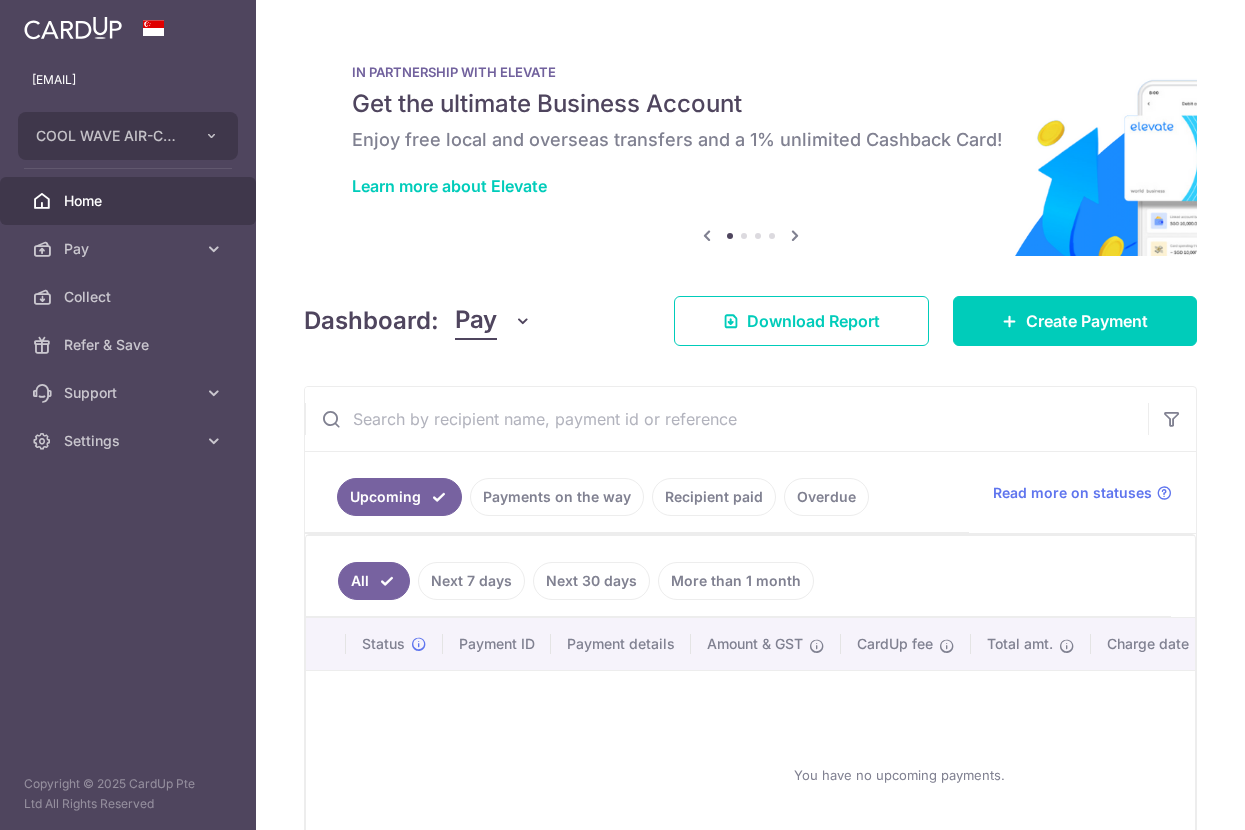 drag, startPoint x: 105, startPoint y: 246, endPoint x: 319, endPoint y: 164, distance: 229.17242 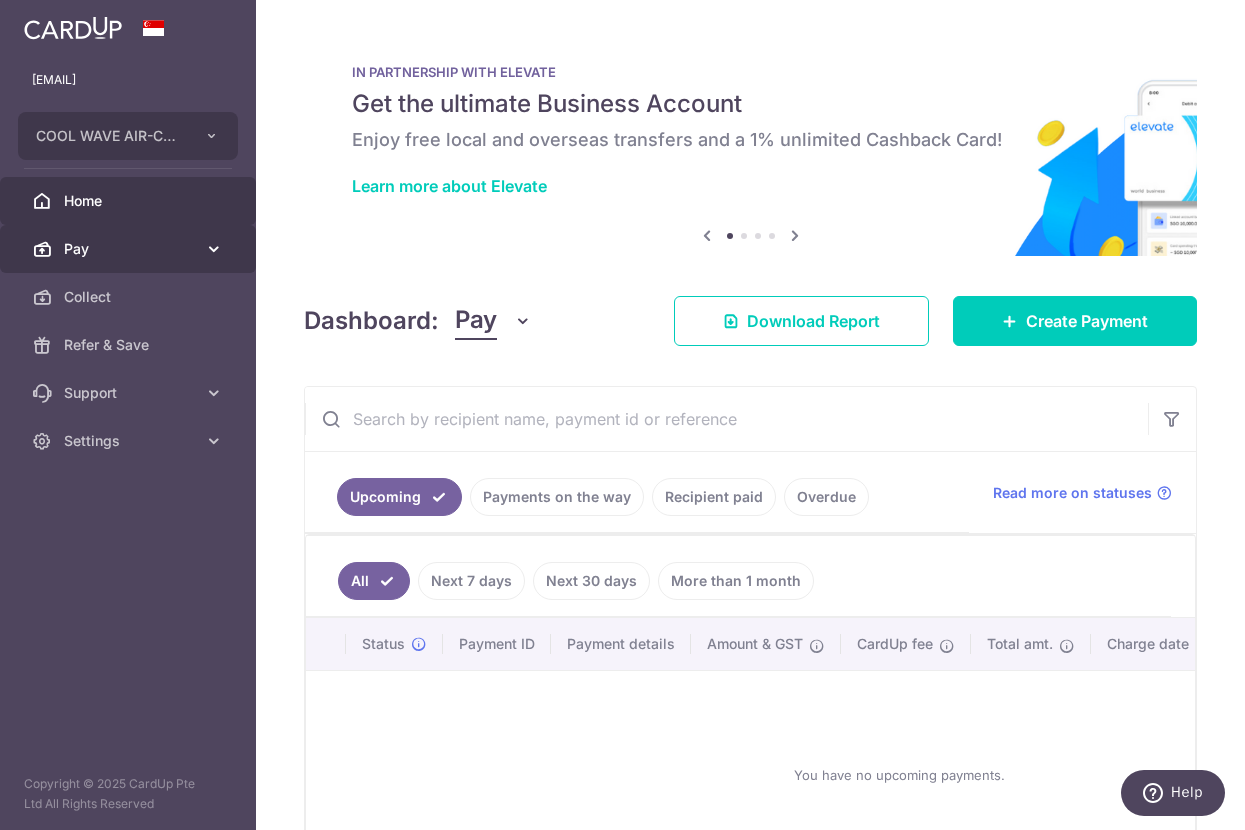 click on "Pay" at bounding box center [130, 249] 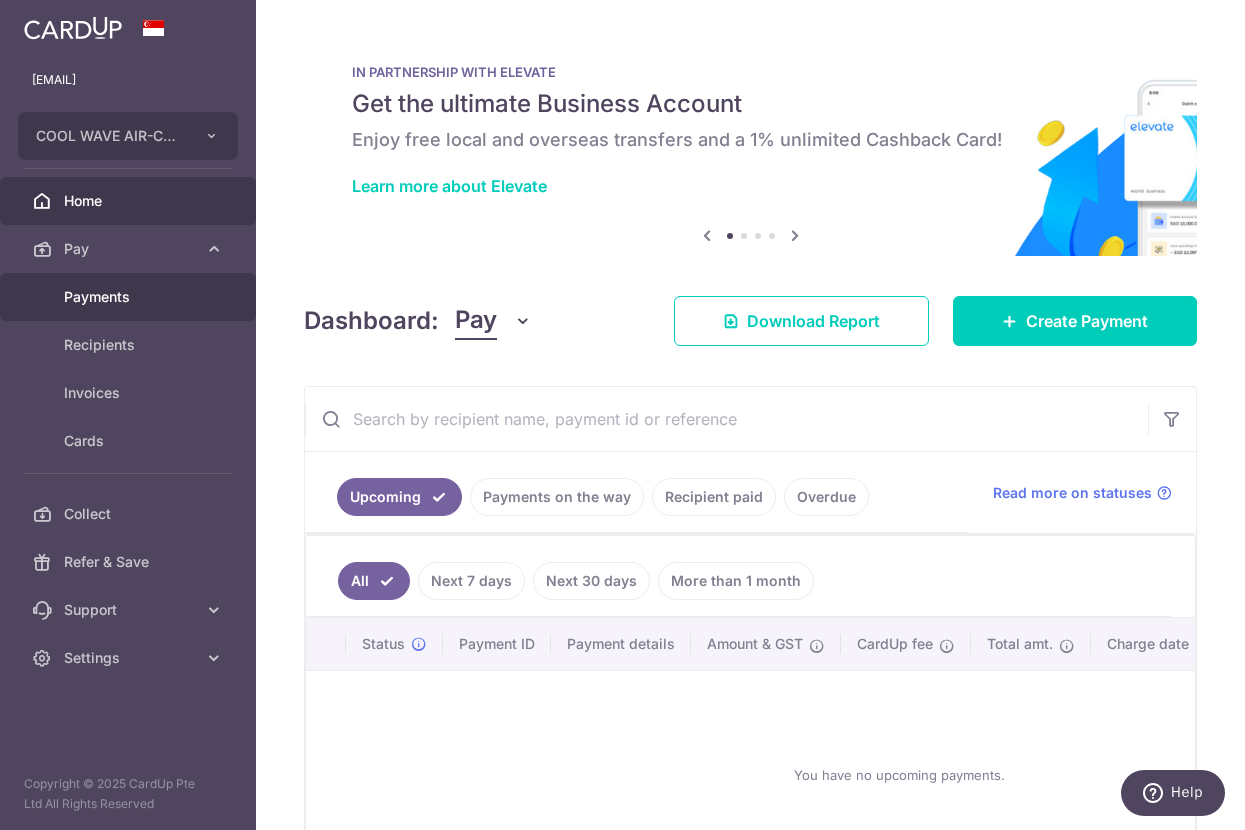 click on "Payments" at bounding box center [128, 297] 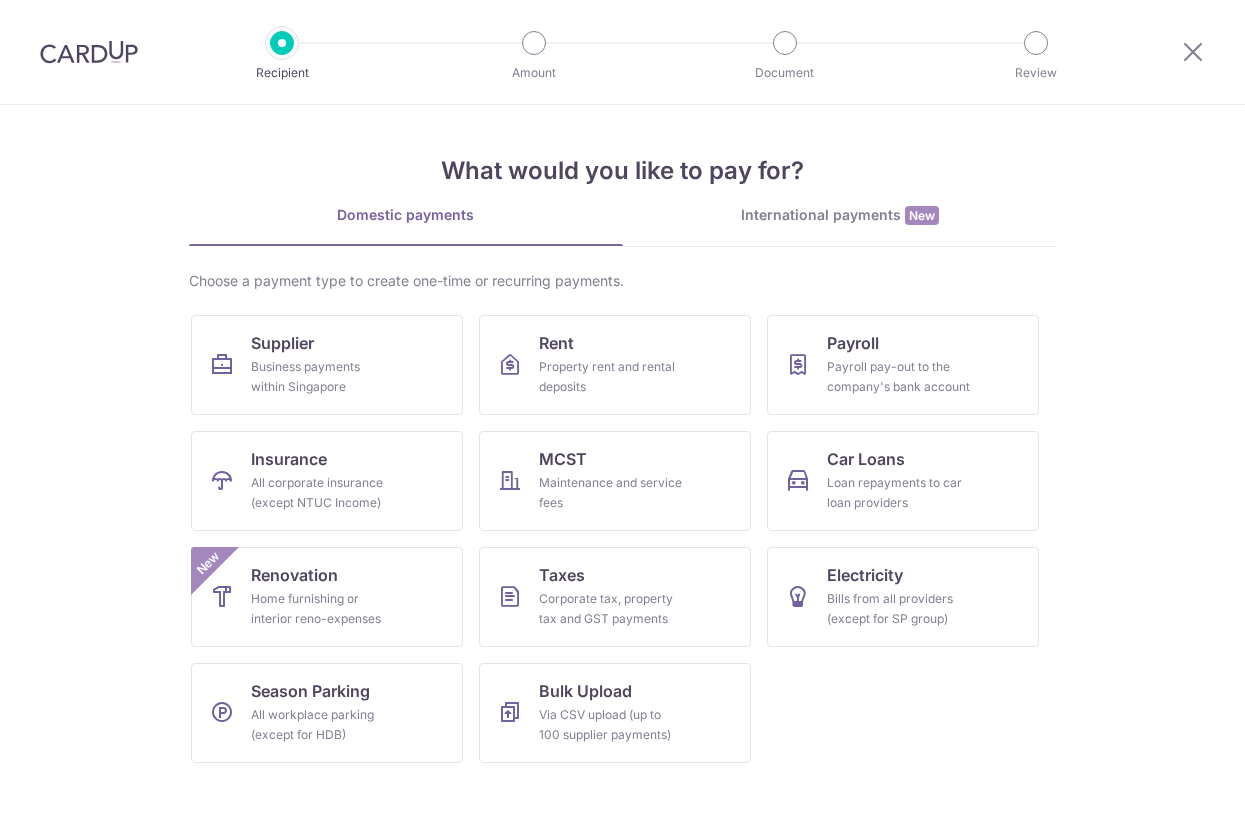 scroll, scrollTop: 0, scrollLeft: 0, axis: both 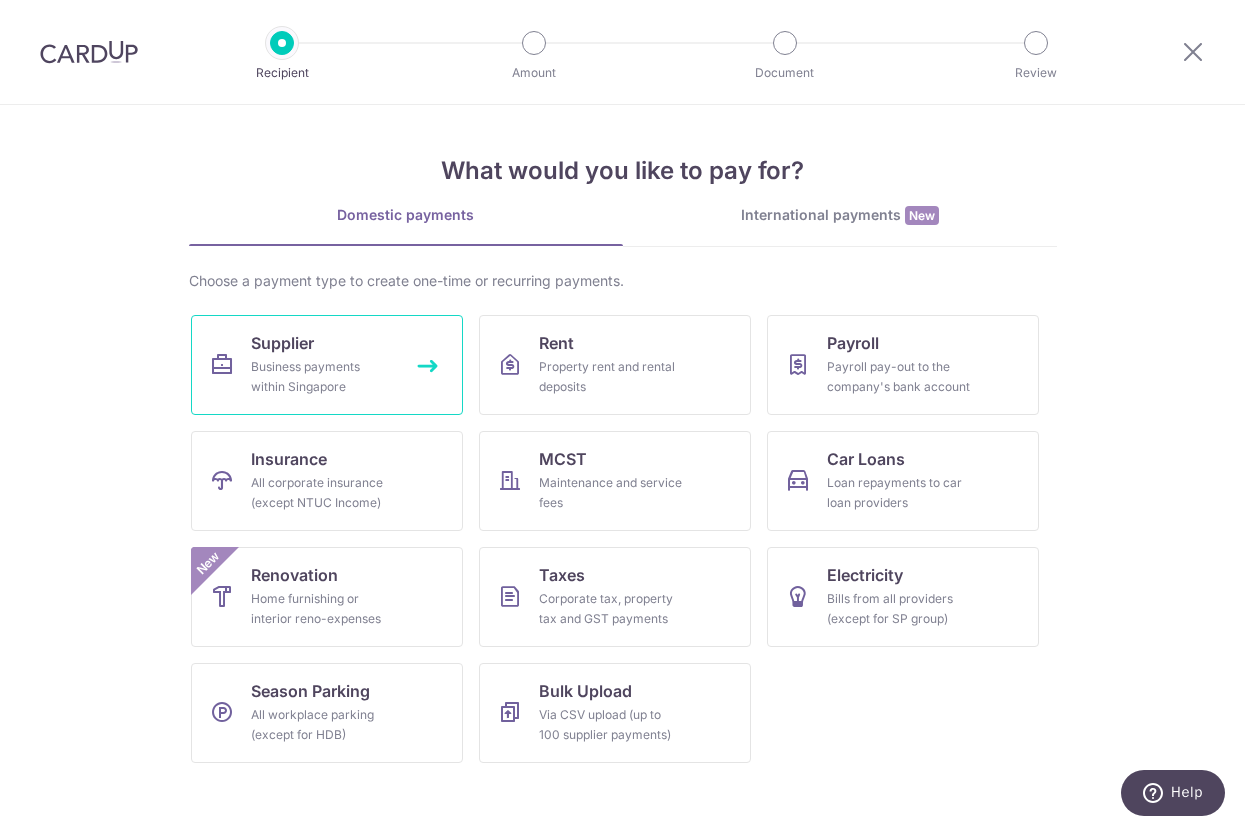 click on "Business payments within Singapore" at bounding box center (323, 377) 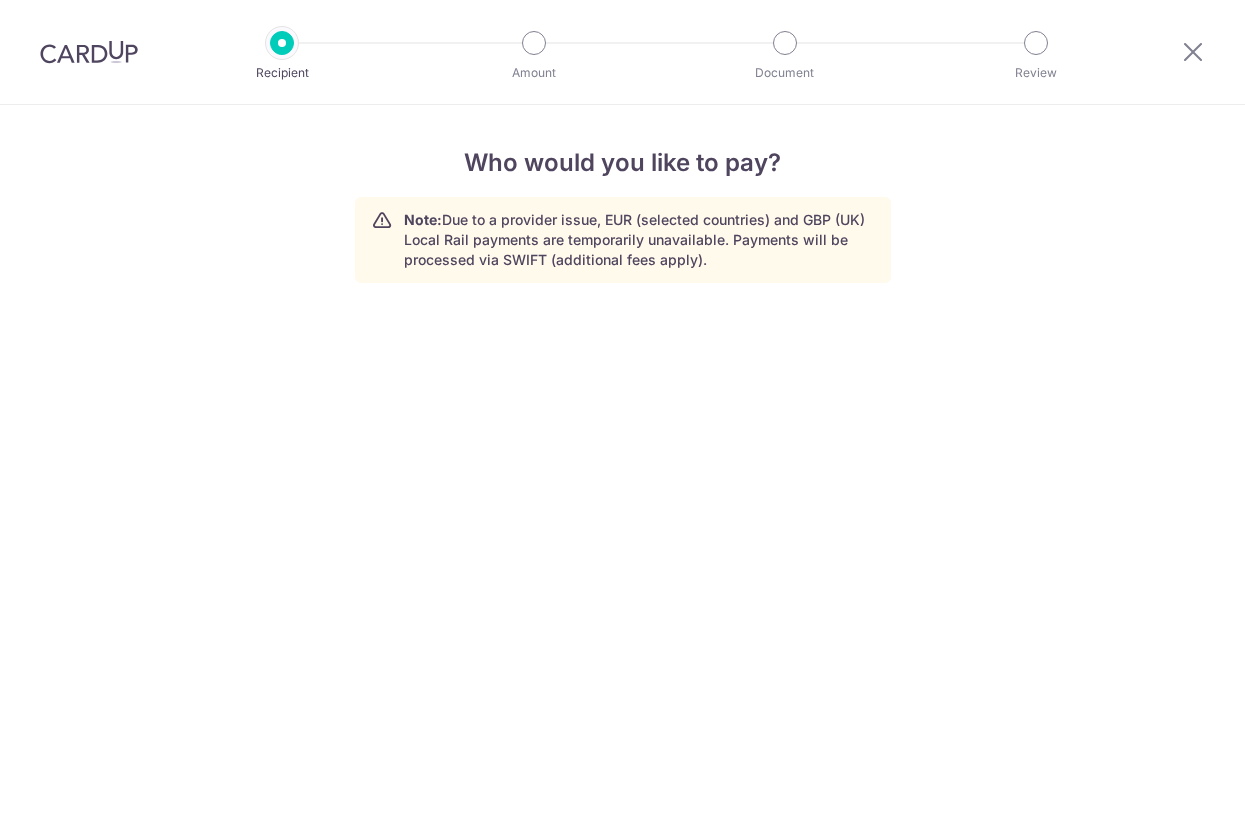 scroll, scrollTop: 0, scrollLeft: 0, axis: both 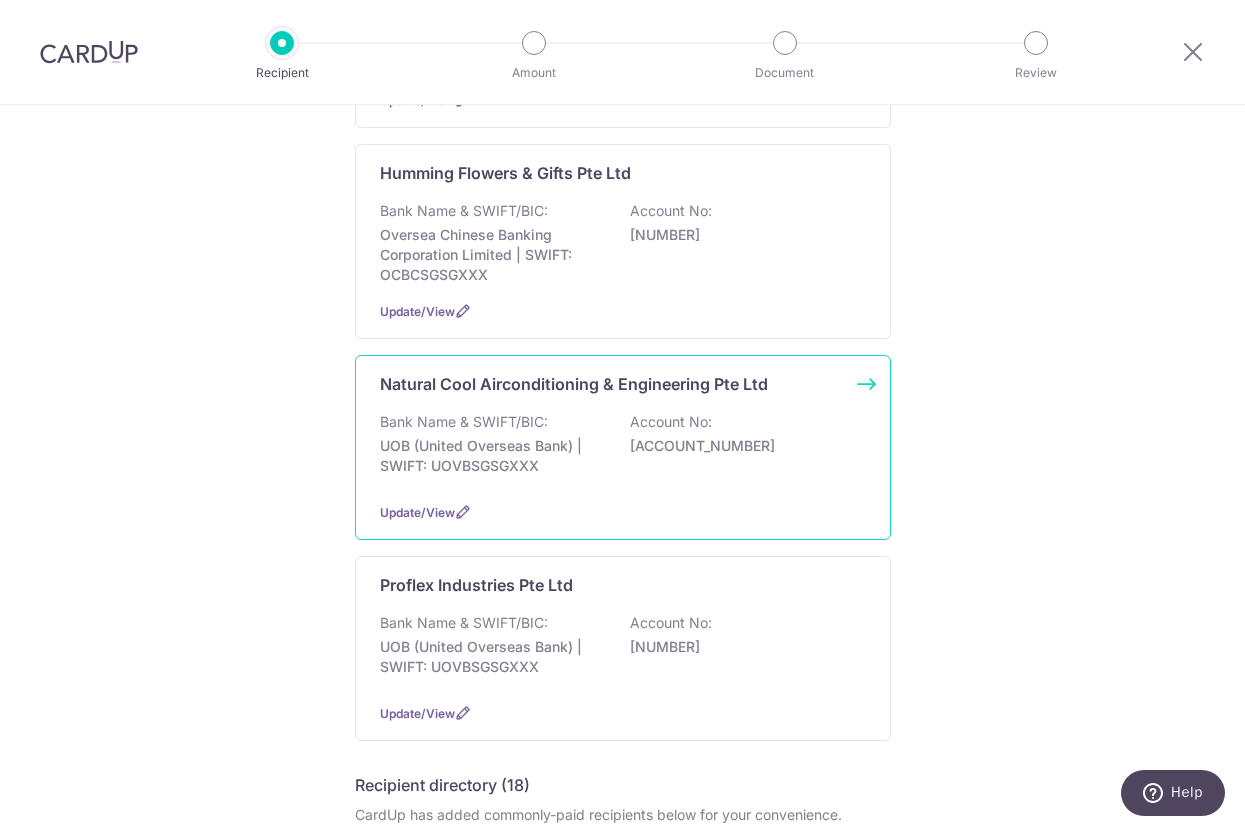 click on "Bank Name & SWIFT/BIC:
UOB (United Overseas Bank) | SWIFT: UOVBSGSGXXX
Account No:
1323038134" at bounding box center [623, 449] 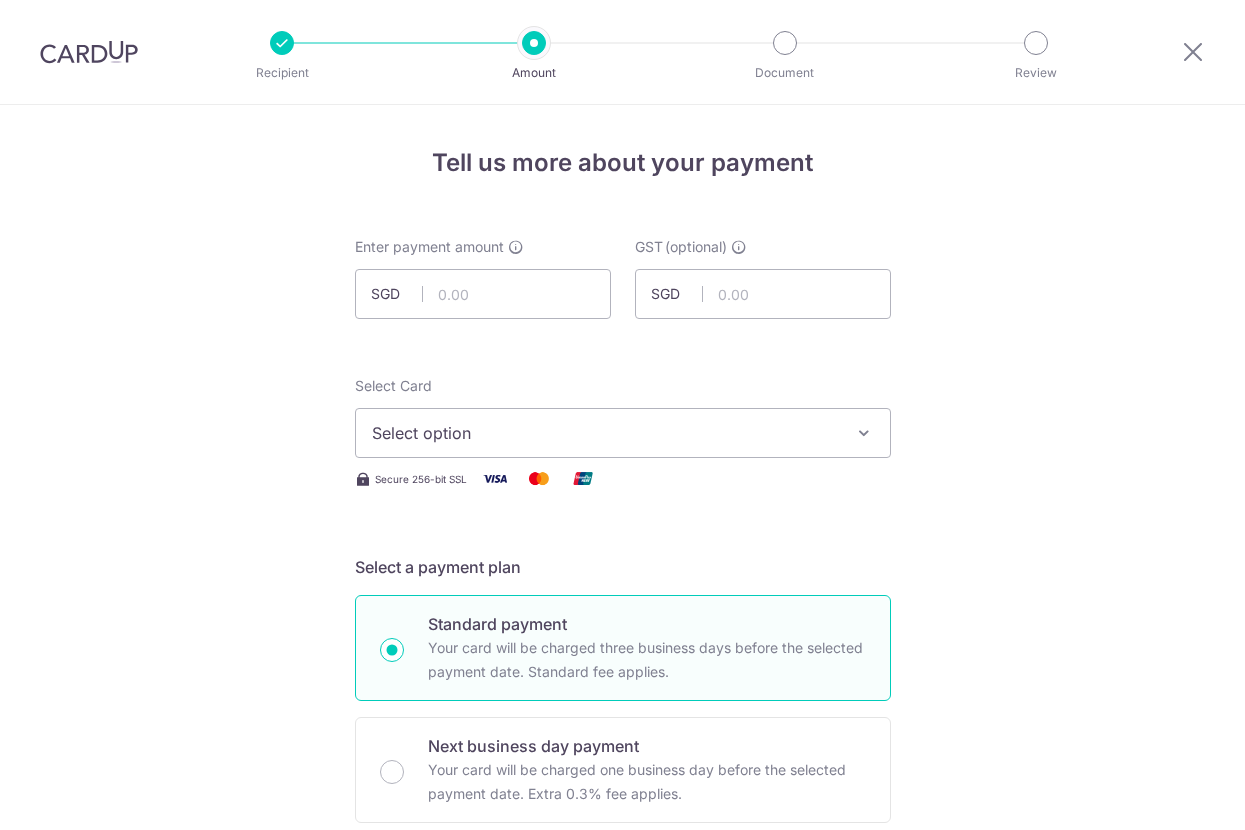 scroll, scrollTop: 0, scrollLeft: 0, axis: both 